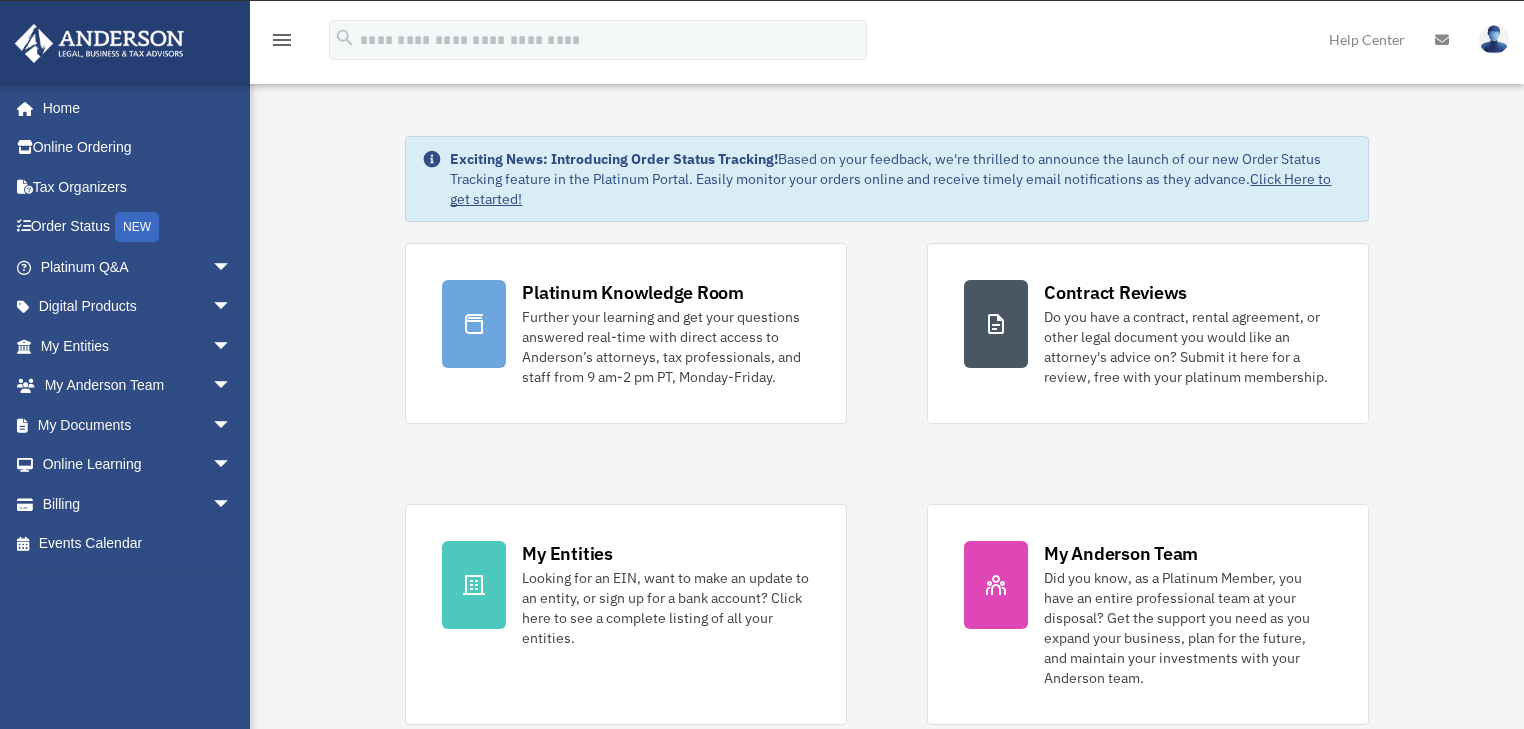 scroll, scrollTop: 0, scrollLeft: 0, axis: both 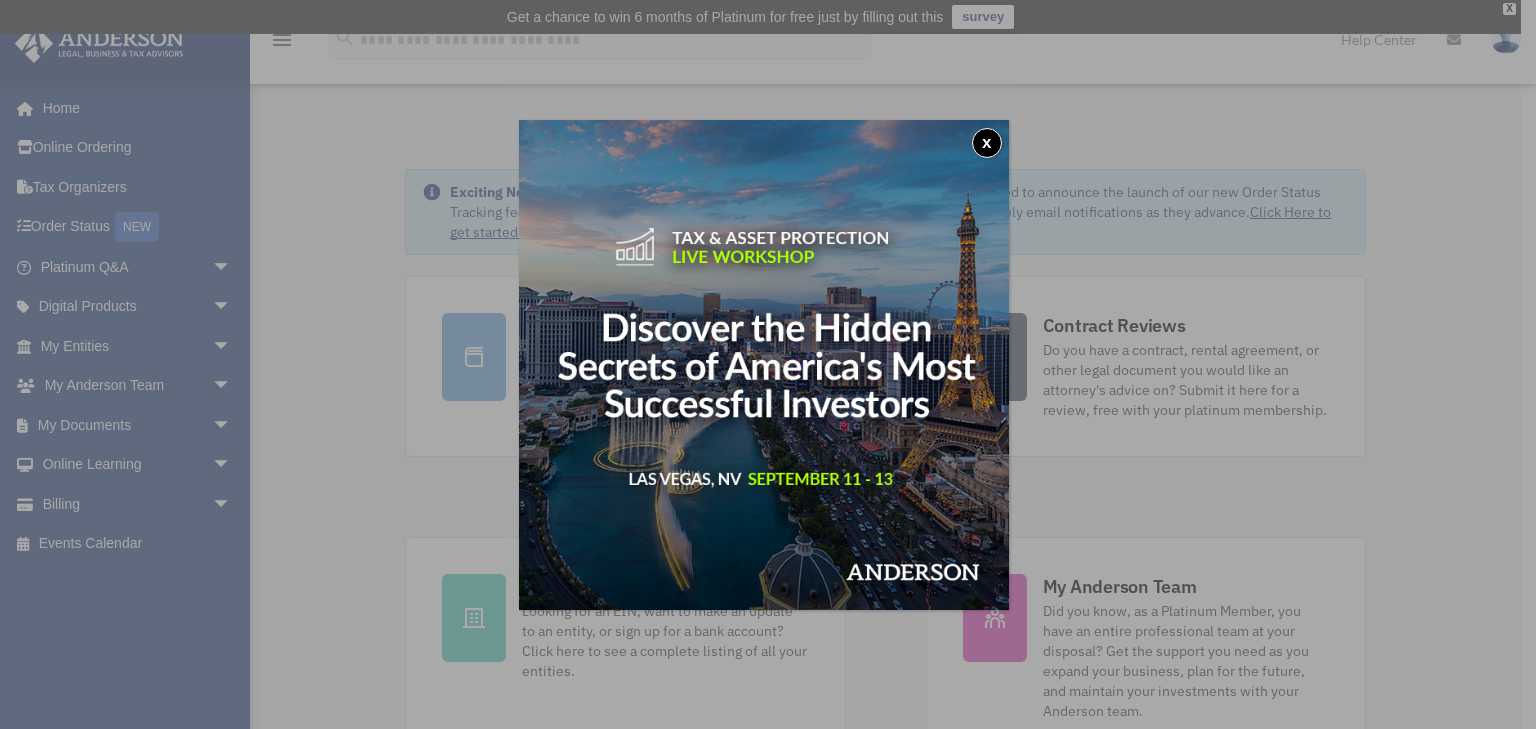 click on "x" at bounding box center [987, 143] 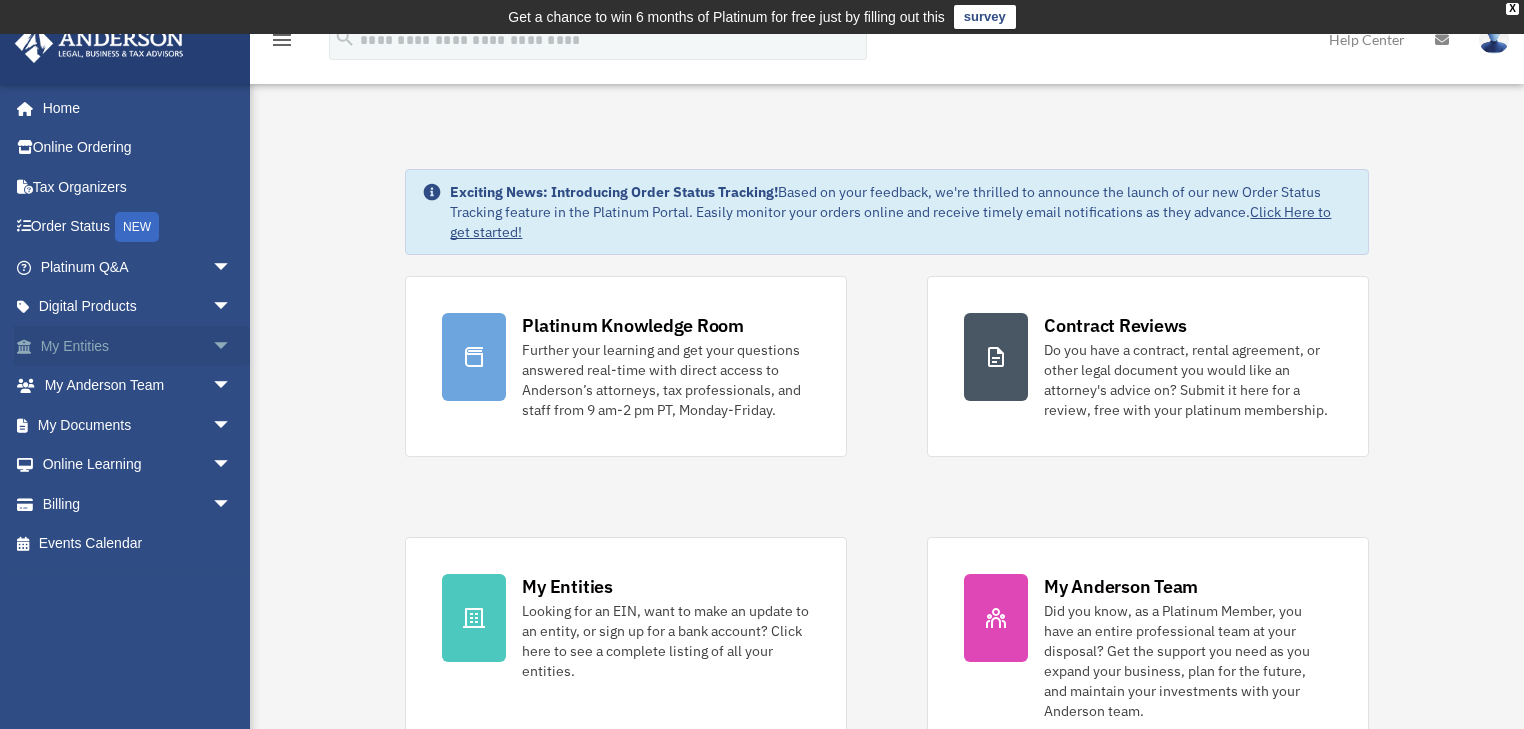click on "My Entities arrow_drop_down" at bounding box center (138, 346) 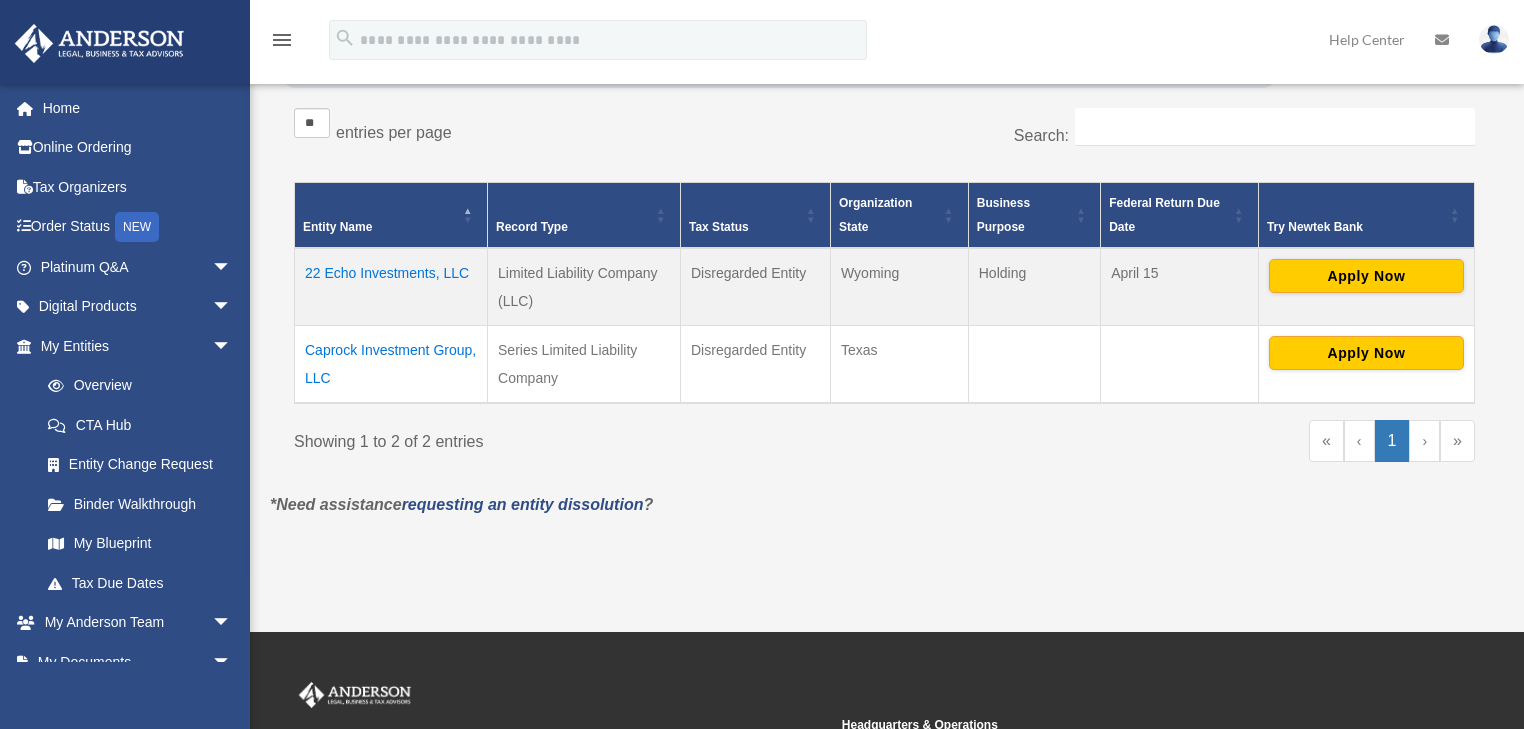 scroll, scrollTop: 400, scrollLeft: 0, axis: vertical 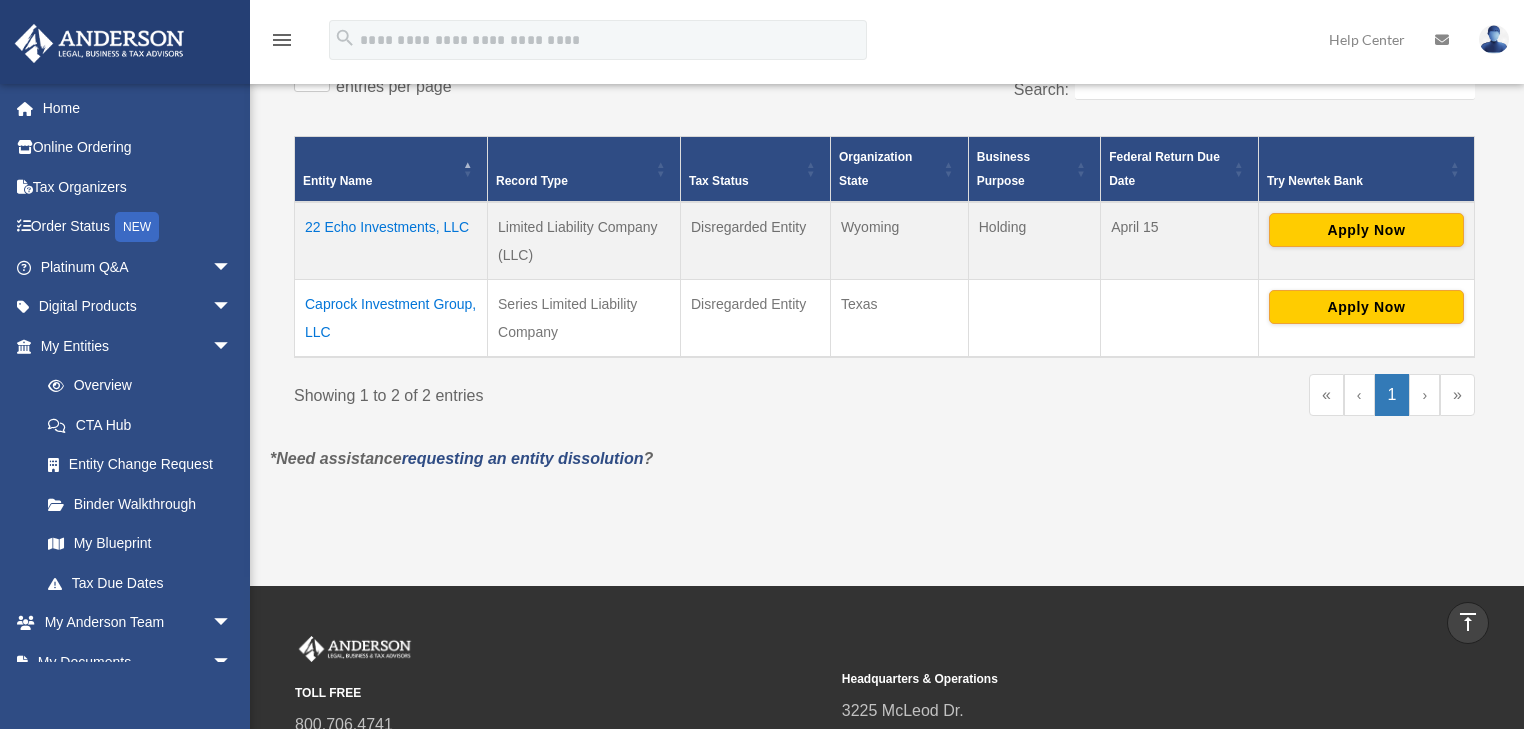 click on "22 Echo Investments, LLC" at bounding box center (391, 241) 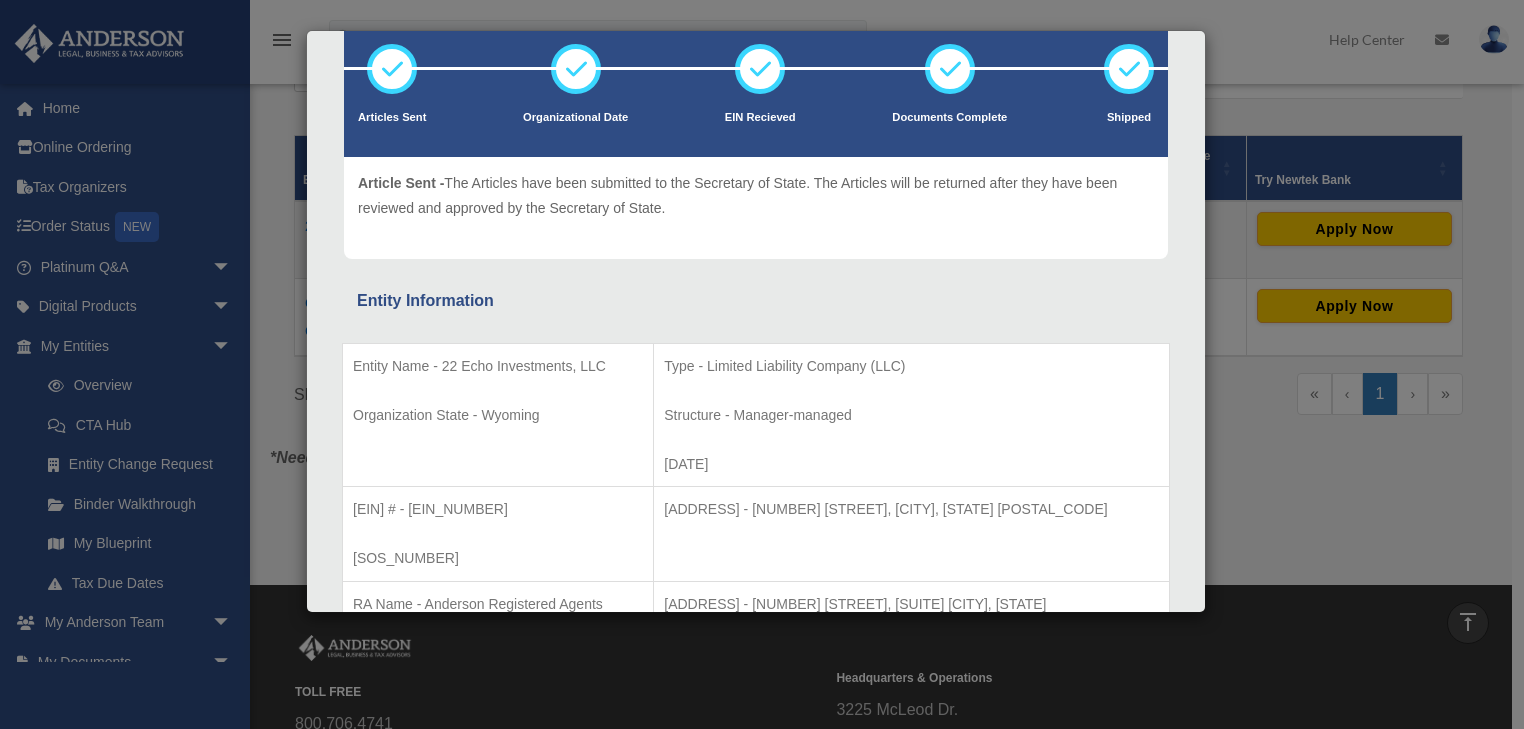 scroll, scrollTop: 0, scrollLeft: 0, axis: both 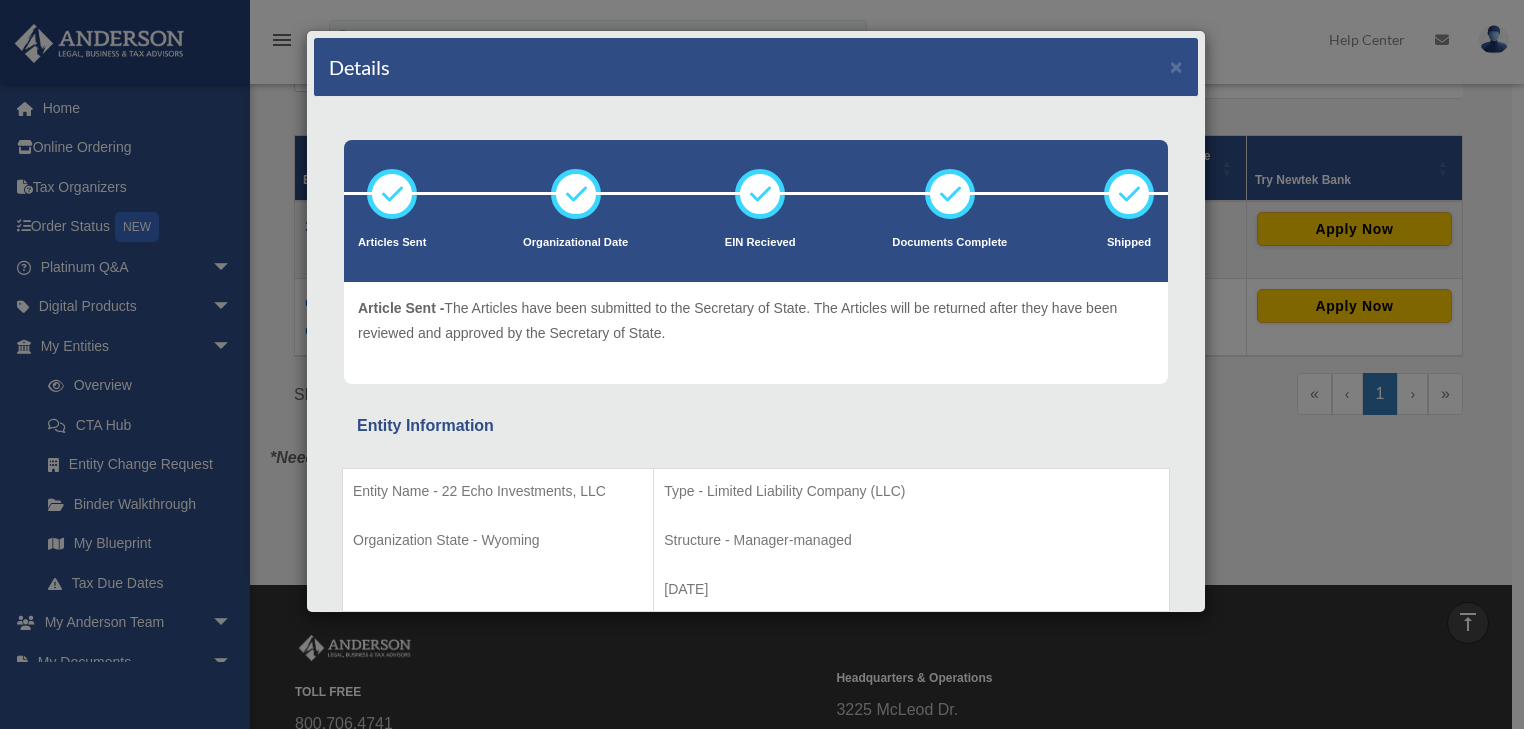 click on "Details
×
Articles Sent
Organizational Date" at bounding box center [762, 364] 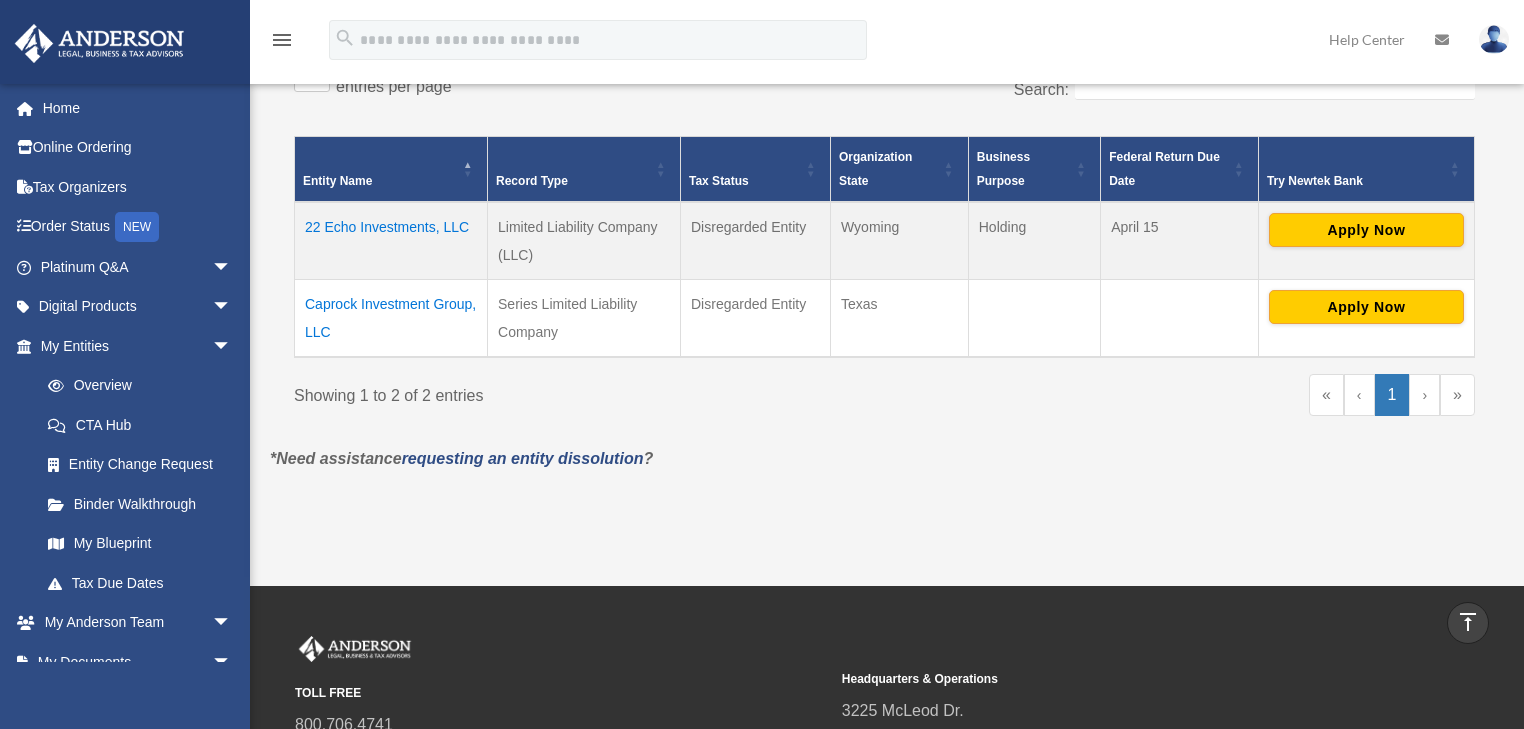 click on "Caprock Investment Group, LLC" at bounding box center [391, 318] 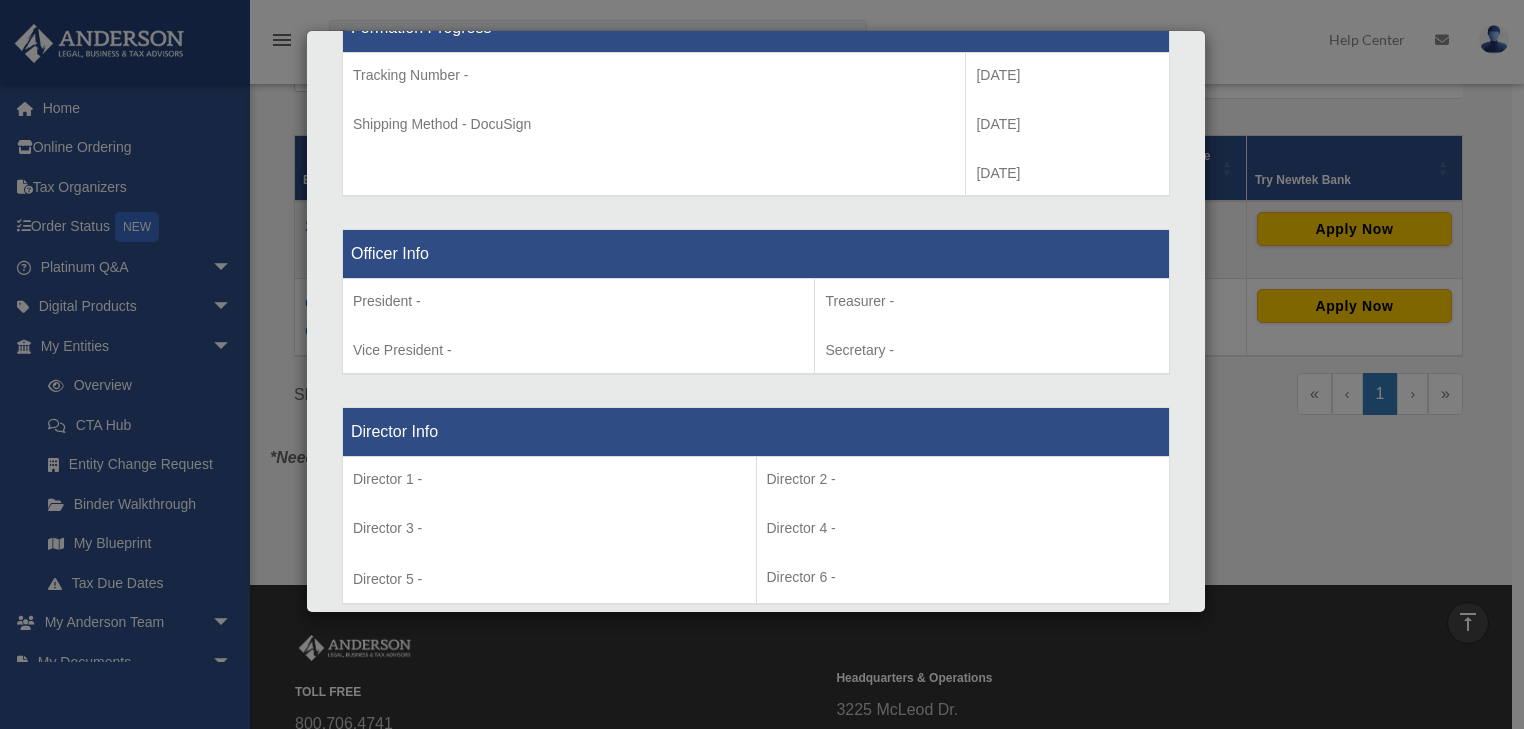 scroll, scrollTop: 1280, scrollLeft: 0, axis: vertical 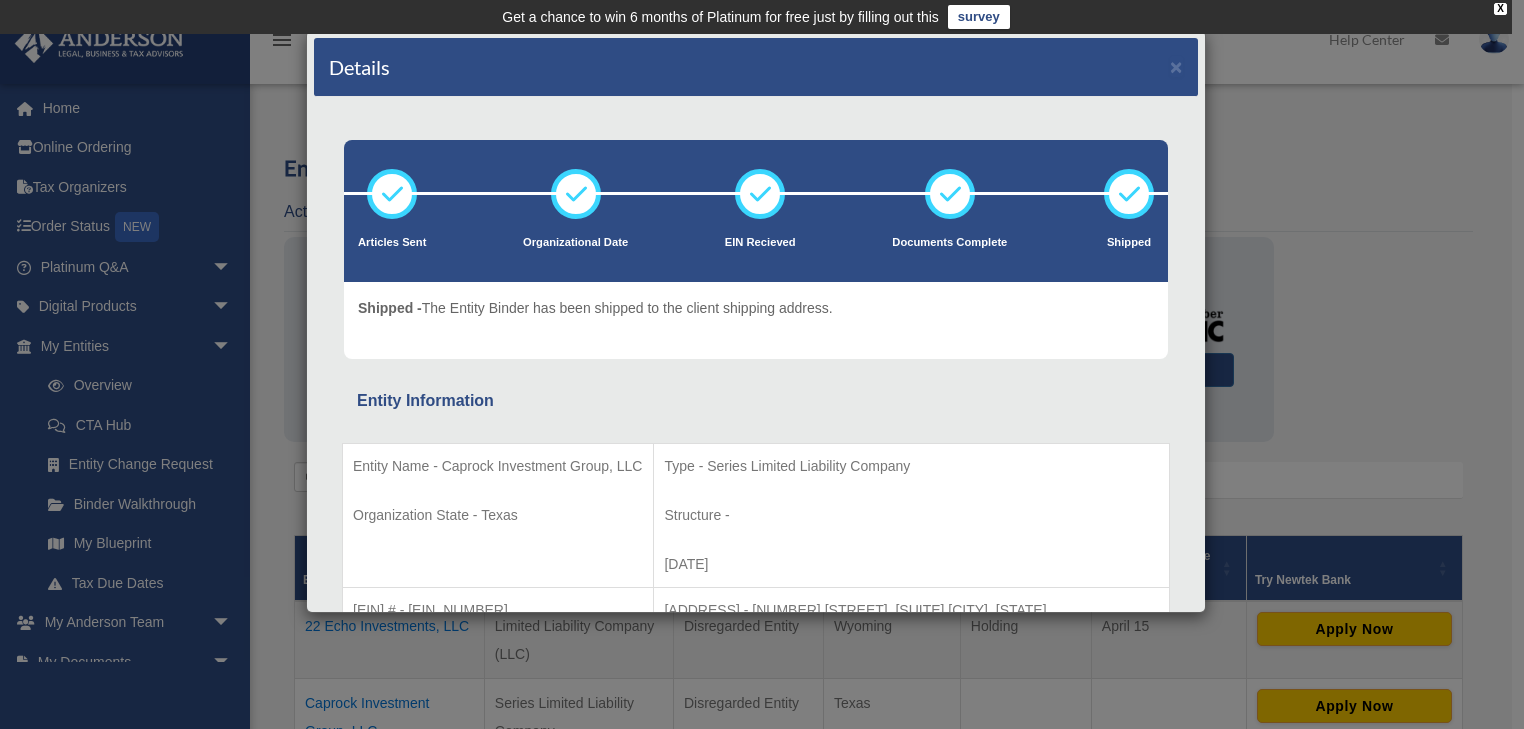 click on "Details
×
Articles Sent
Organizational Date" at bounding box center (762, 364) 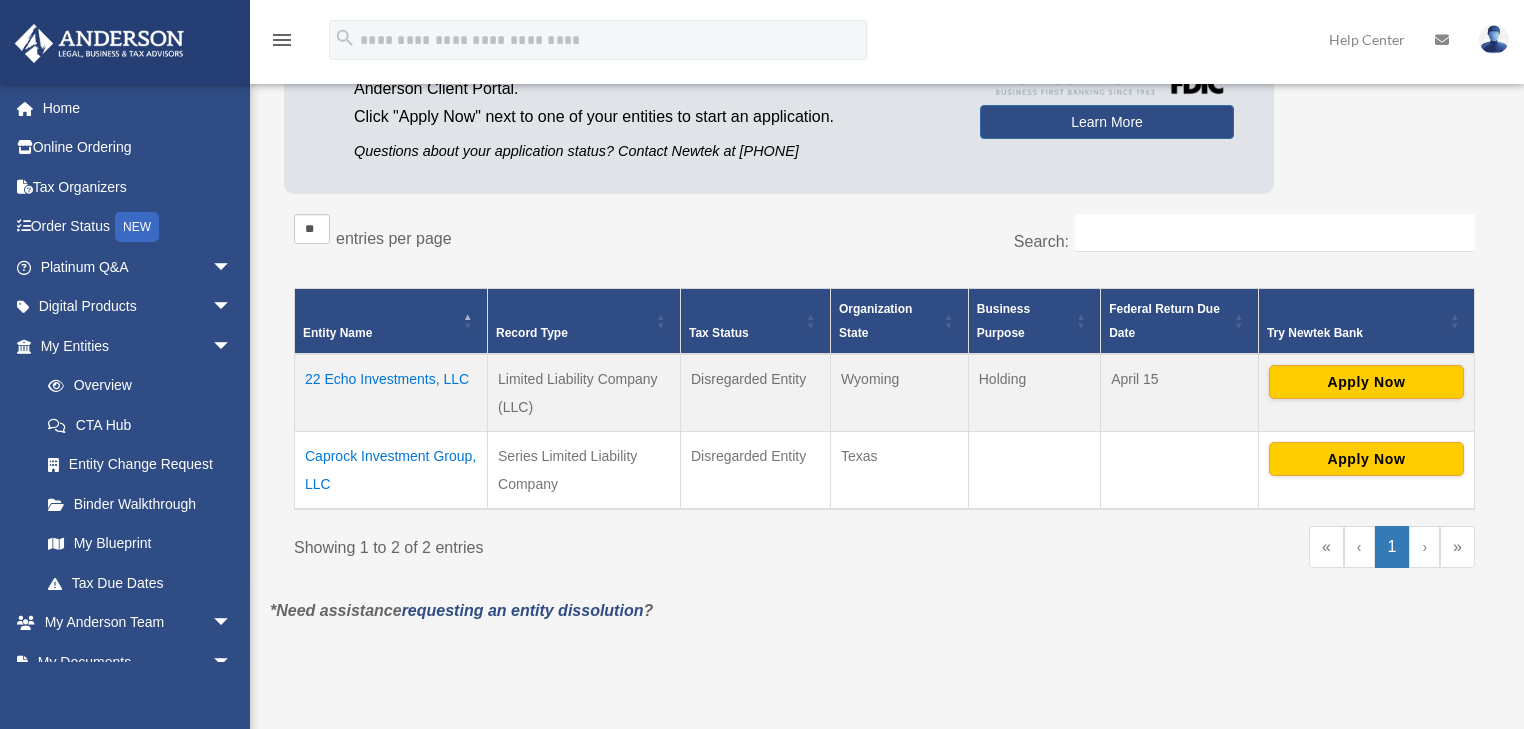 scroll, scrollTop: 320, scrollLeft: 0, axis: vertical 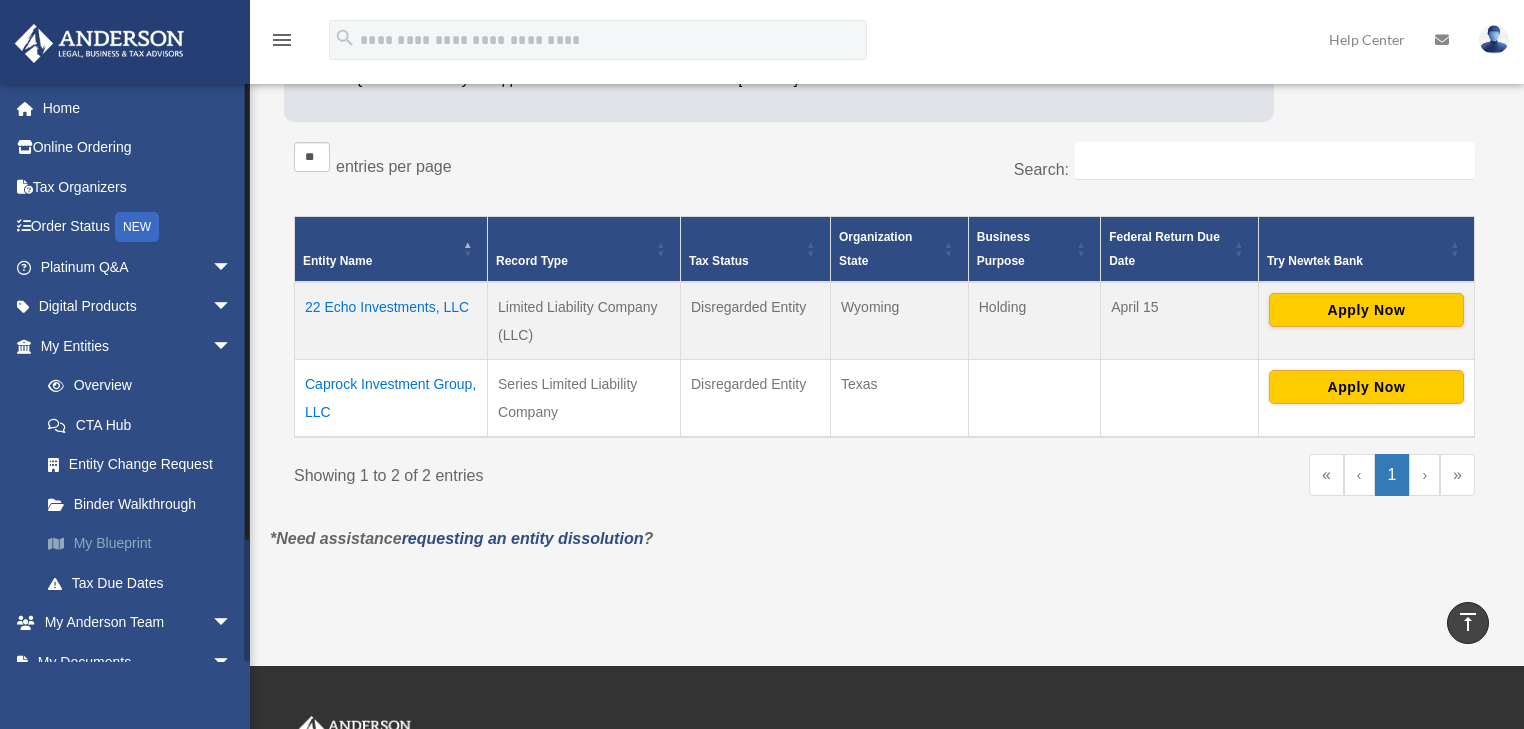 click on "My Blueprint" at bounding box center [145, 544] 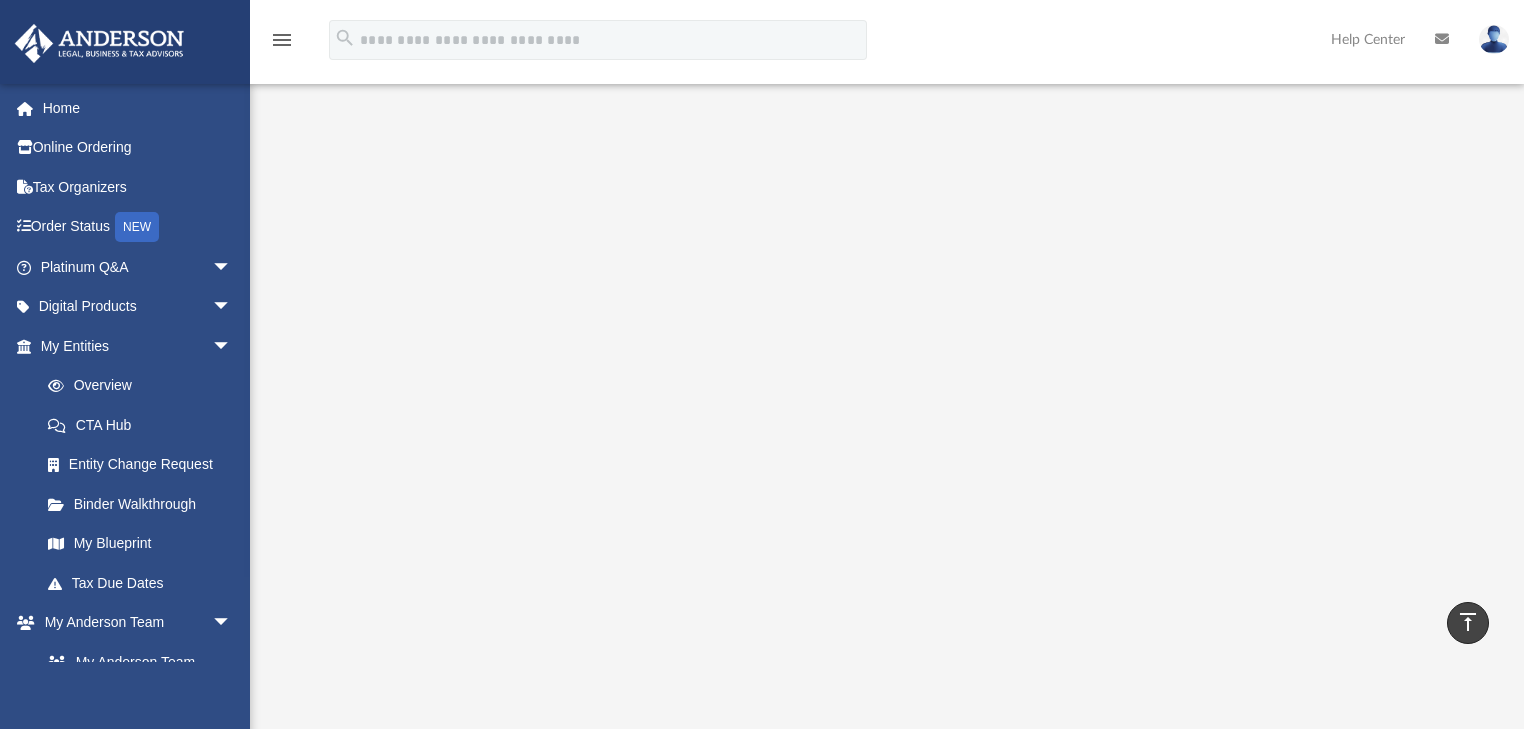scroll, scrollTop: 160, scrollLeft: 0, axis: vertical 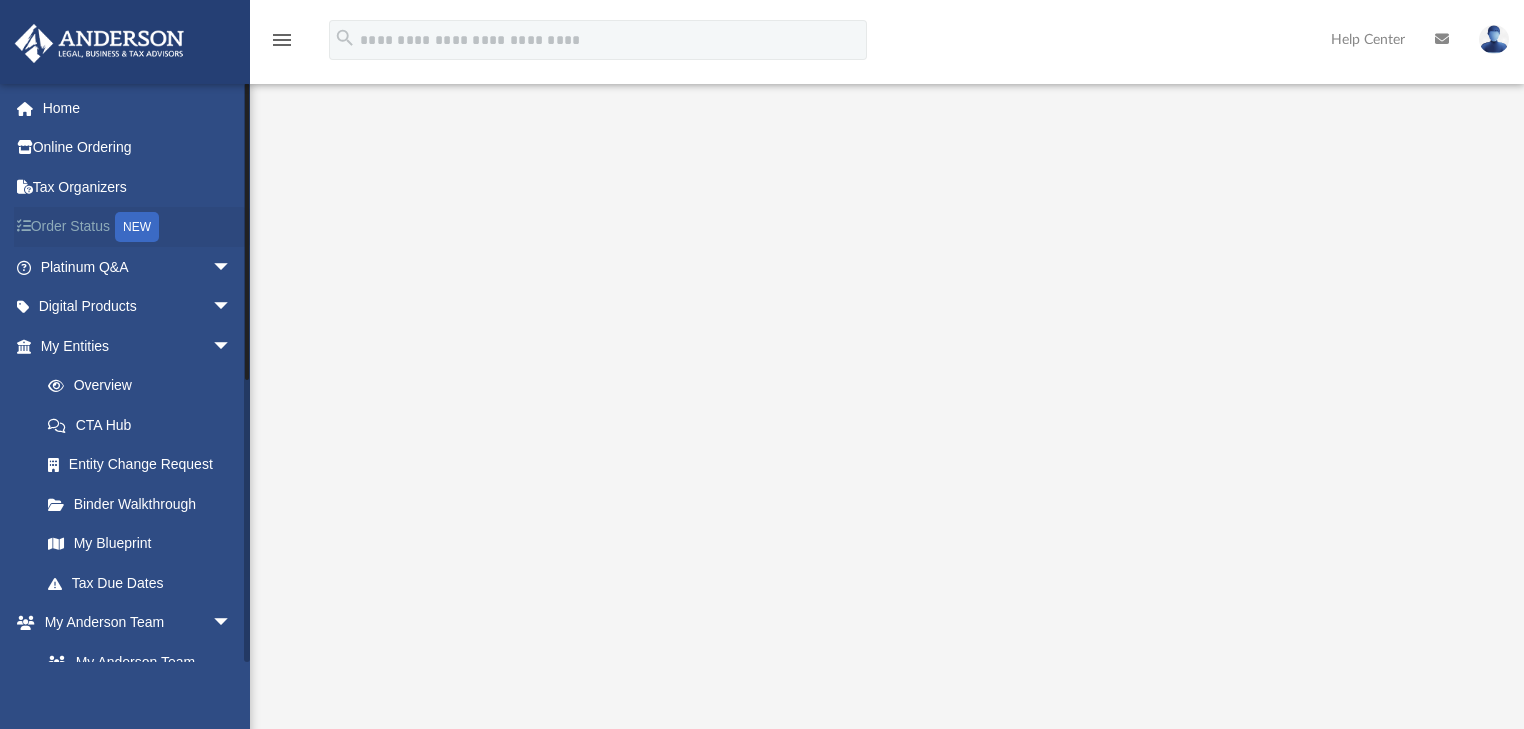 click on "Order Status  NEW" at bounding box center [138, 227] 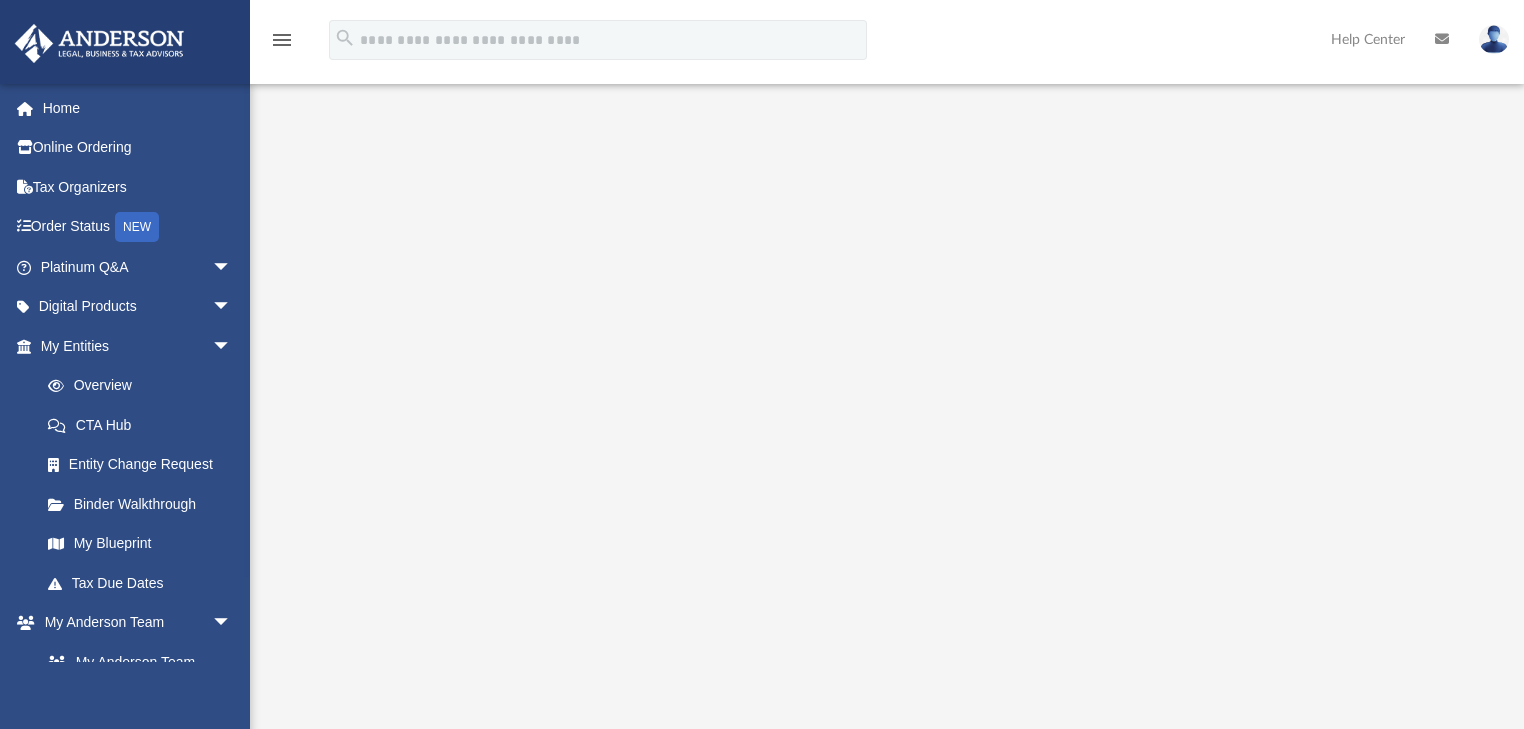 scroll, scrollTop: 0, scrollLeft: 0, axis: both 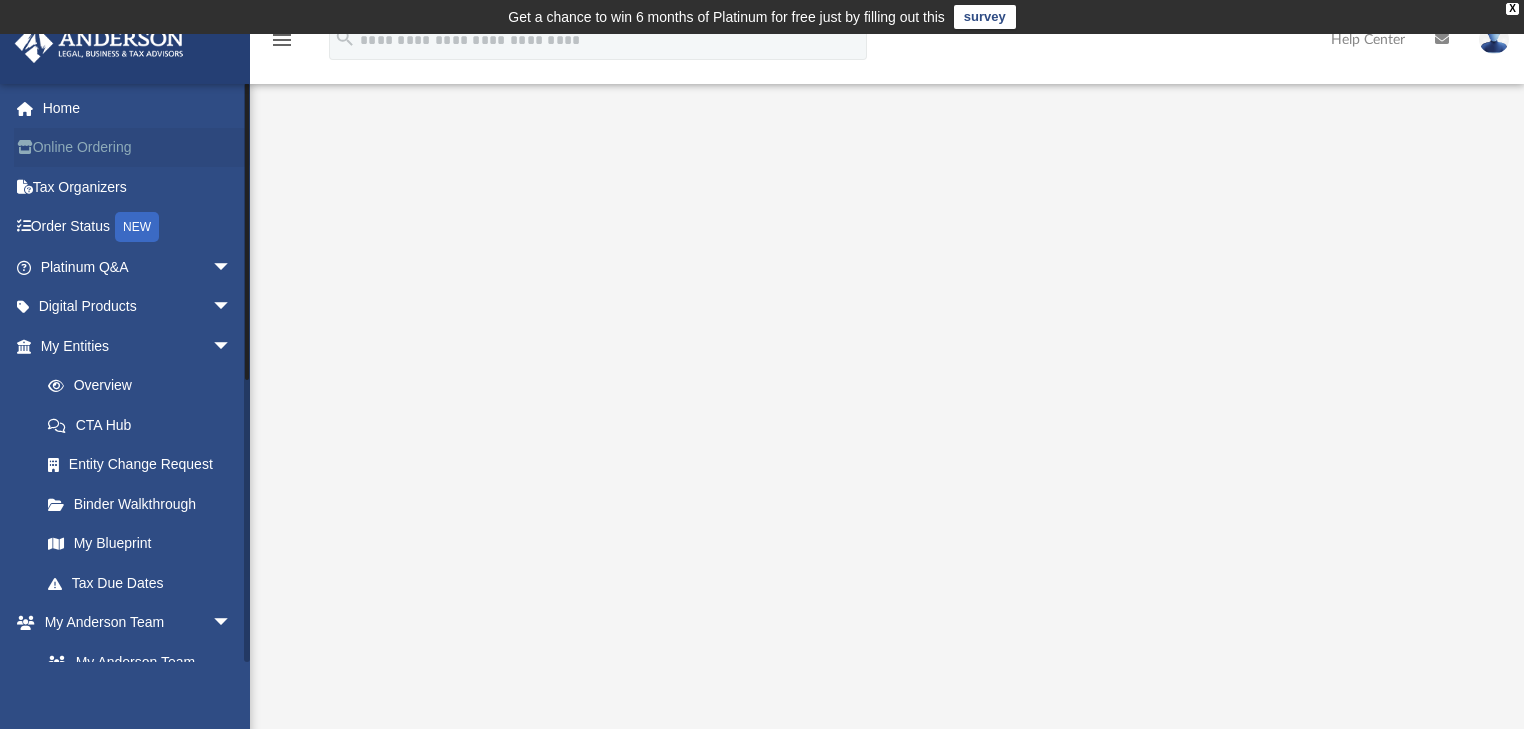 click on "Online Ordering" at bounding box center (138, 148) 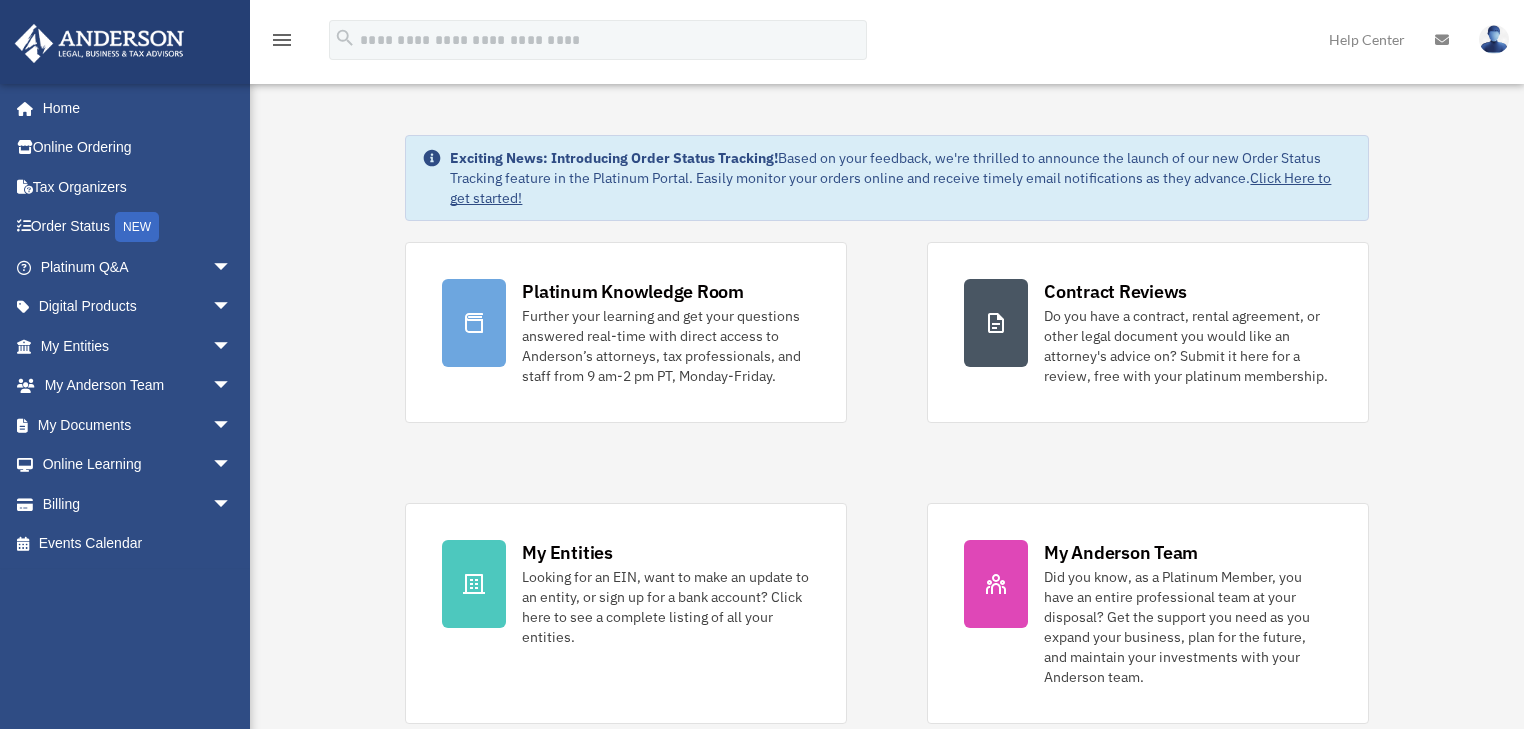 scroll, scrollTop: 0, scrollLeft: 0, axis: both 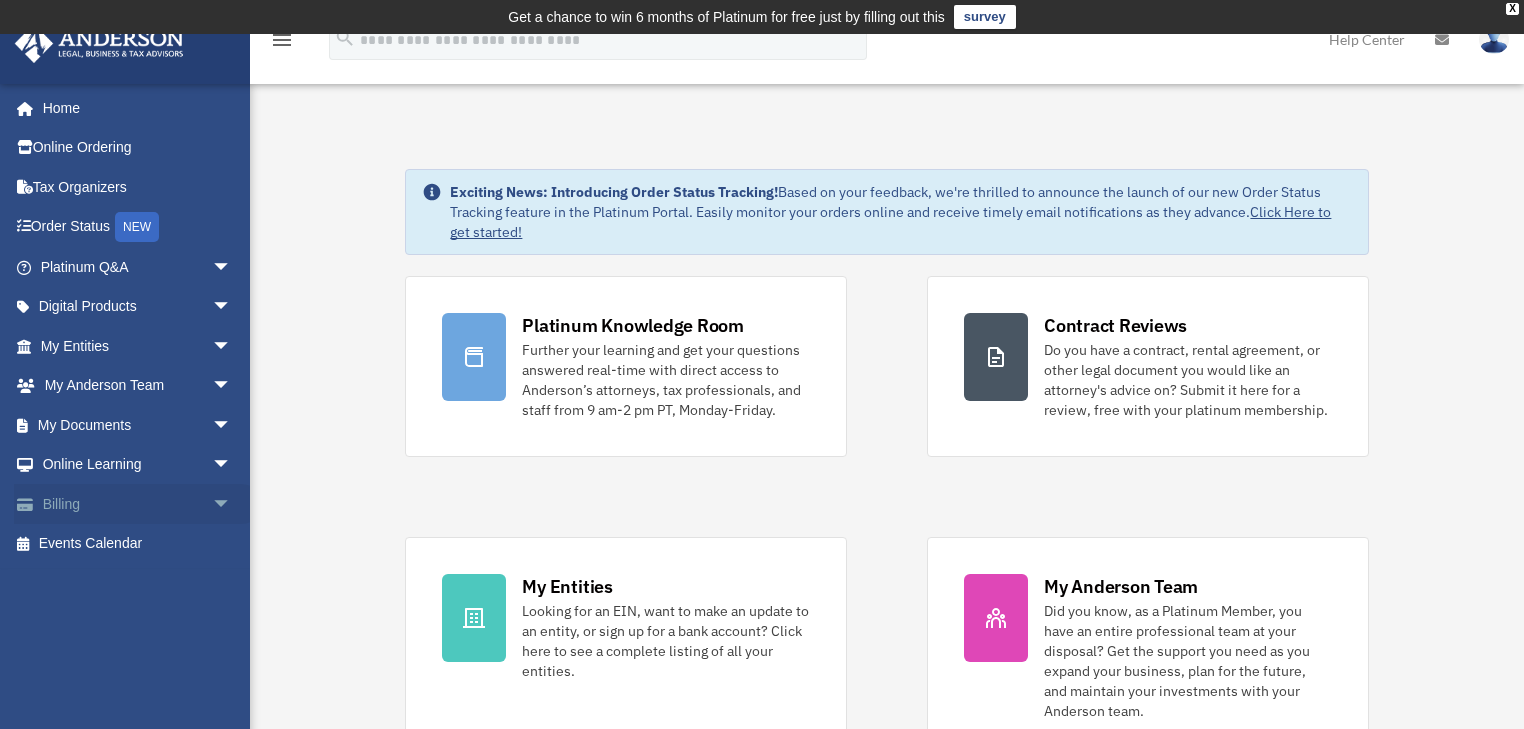 click on "arrow_drop_down" at bounding box center [232, 504] 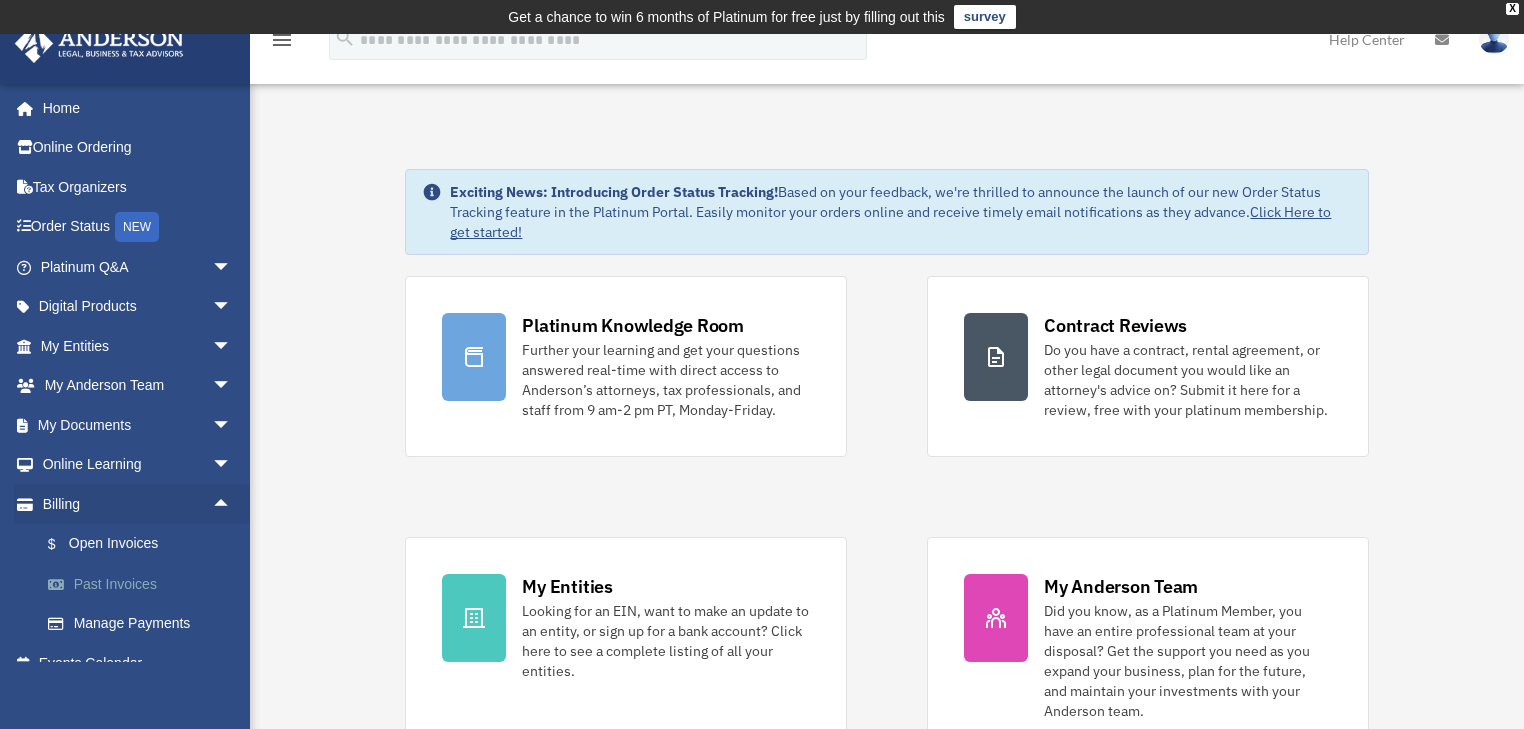click on "Past Invoices" at bounding box center [145, 584] 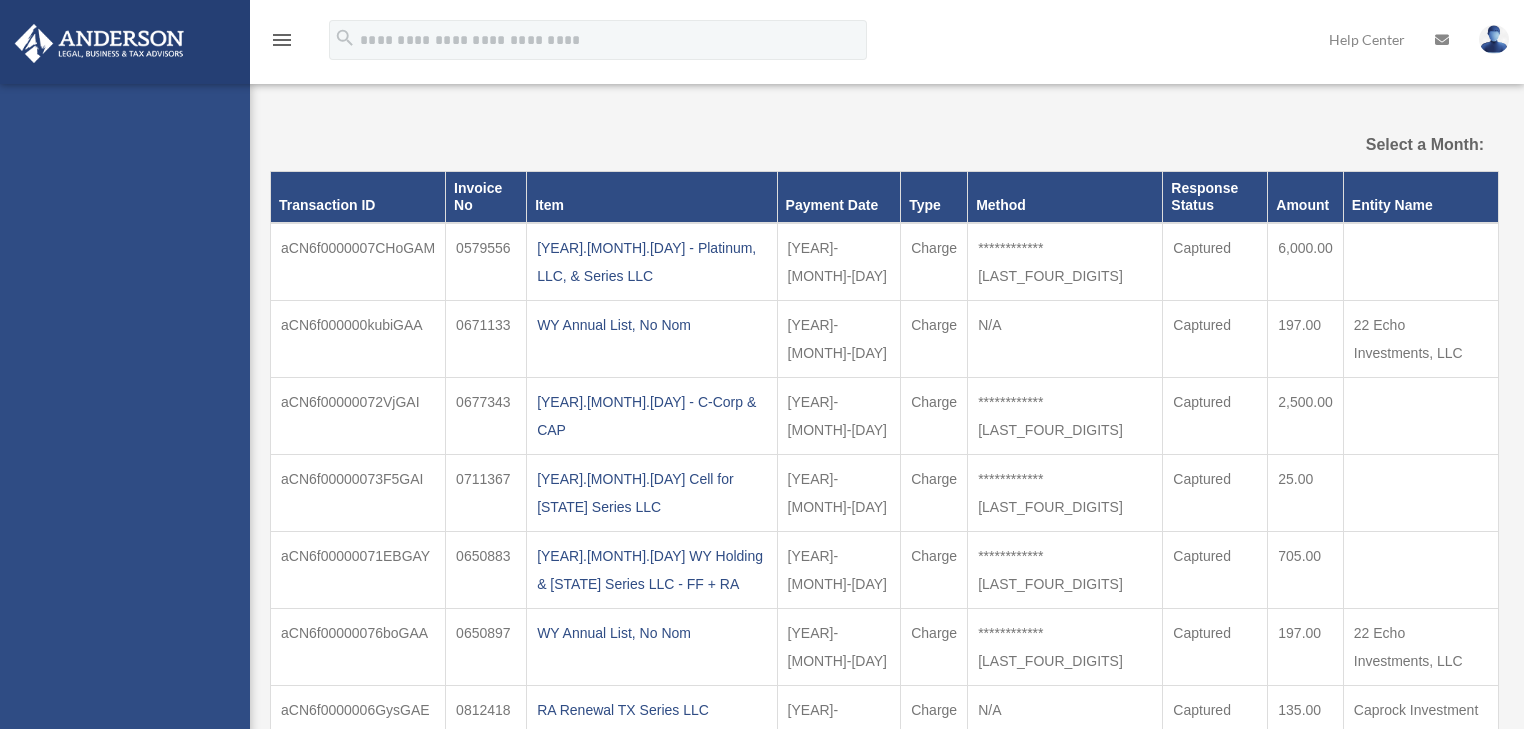 scroll, scrollTop: 0, scrollLeft: 0, axis: both 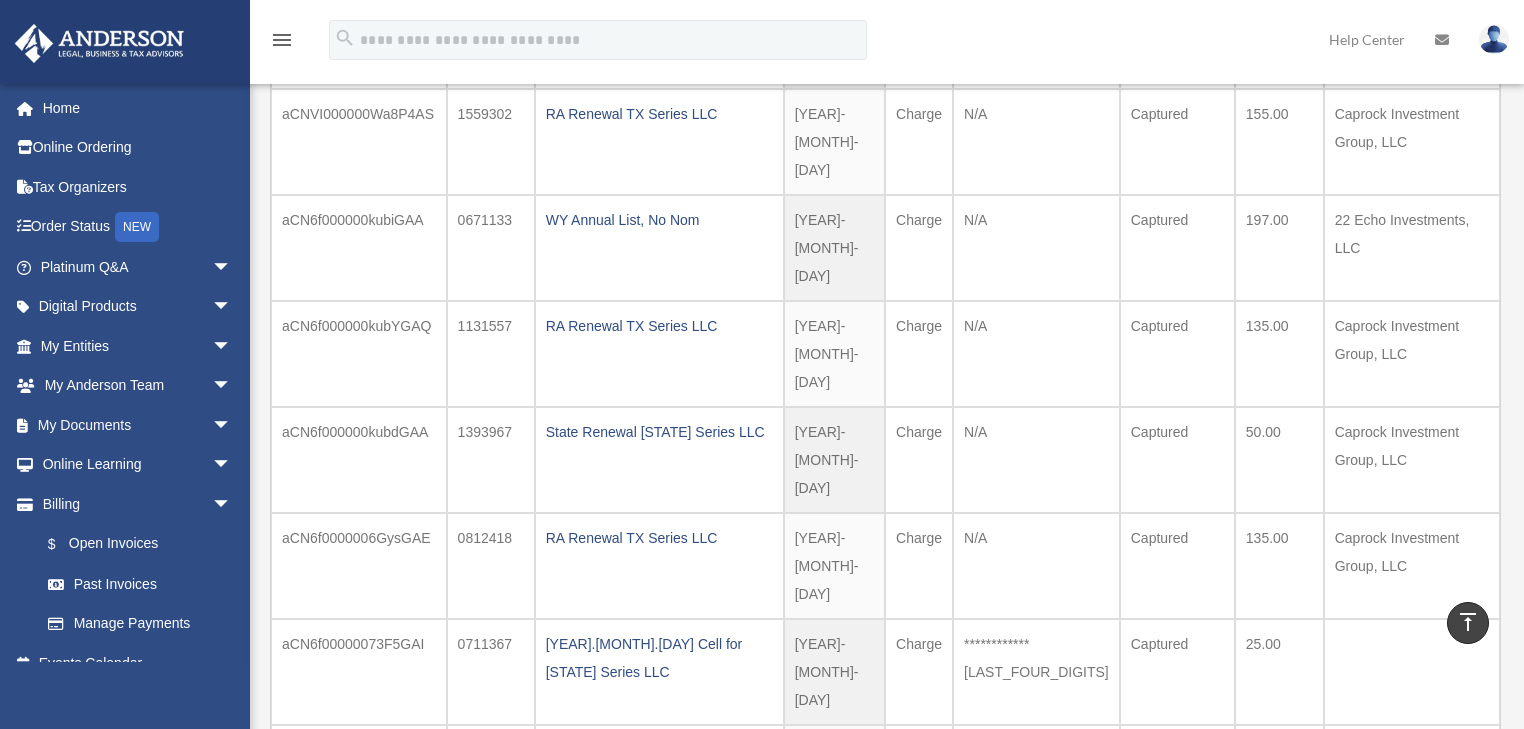 click on "2" at bounding box center (1405, 881) 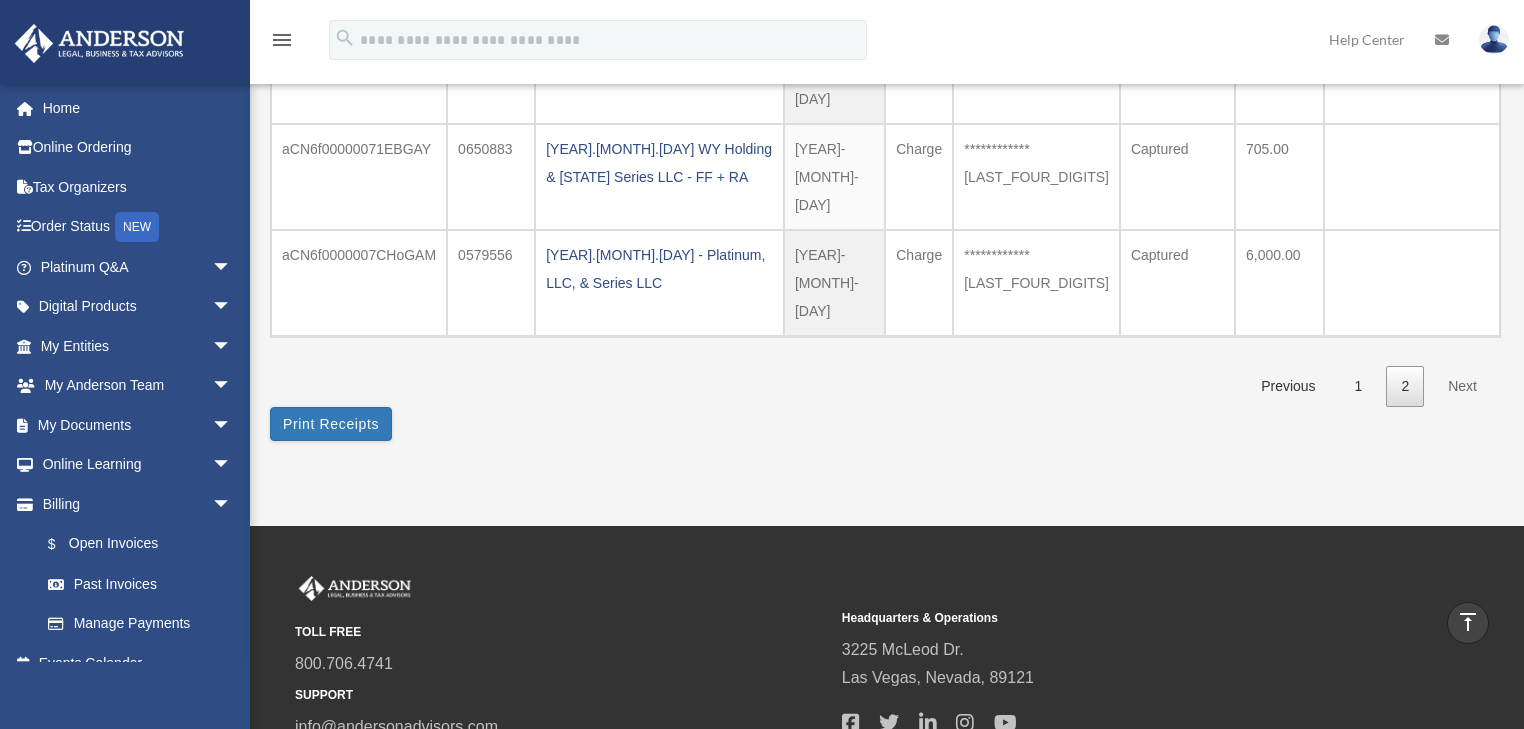 scroll, scrollTop: 208, scrollLeft: 0, axis: vertical 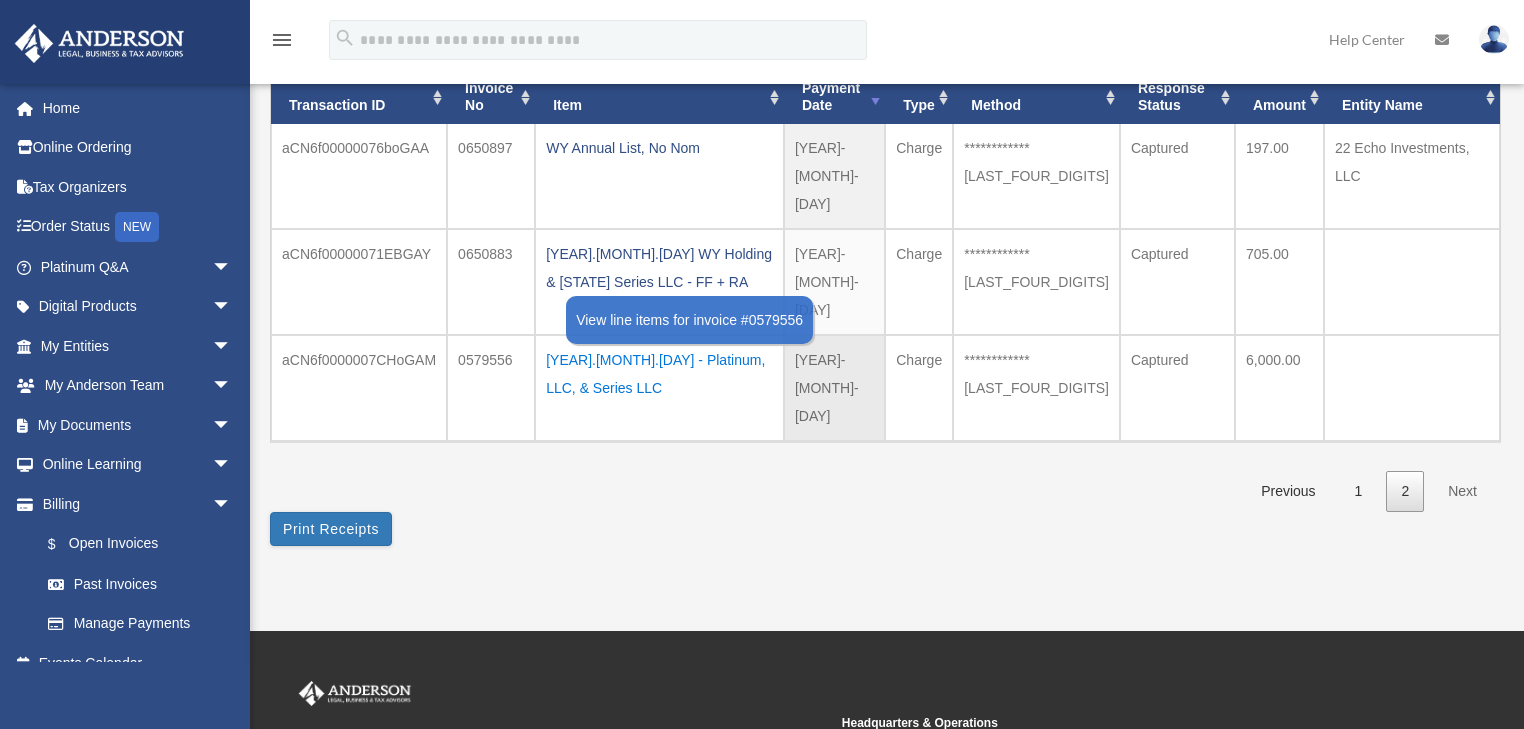 click on "[YEAR].[MONTH].[DAY] - Platinum, LLC, & Series LLC" at bounding box center (659, 374) 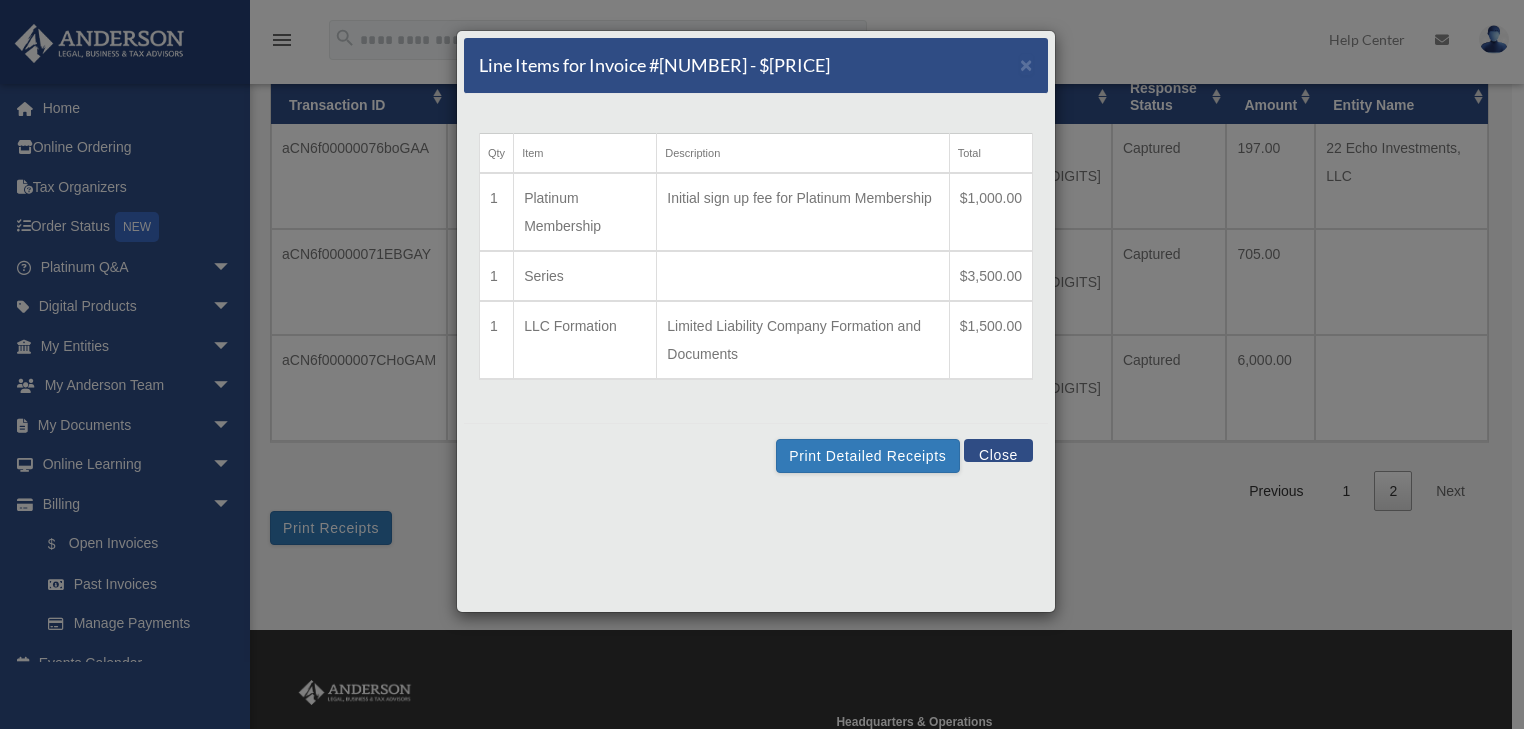click on "Close" at bounding box center [998, 450] 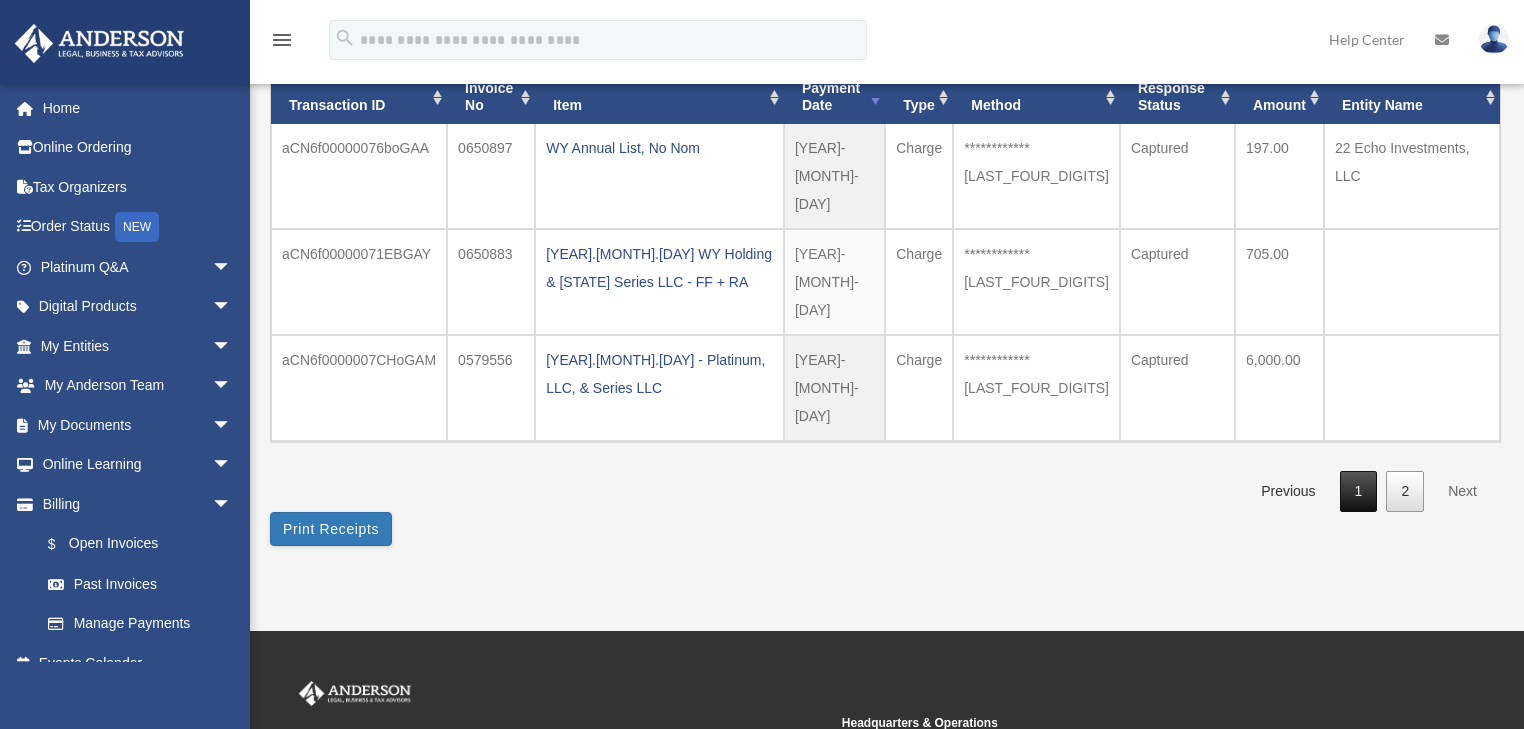 click on "1" at bounding box center (1359, 491) 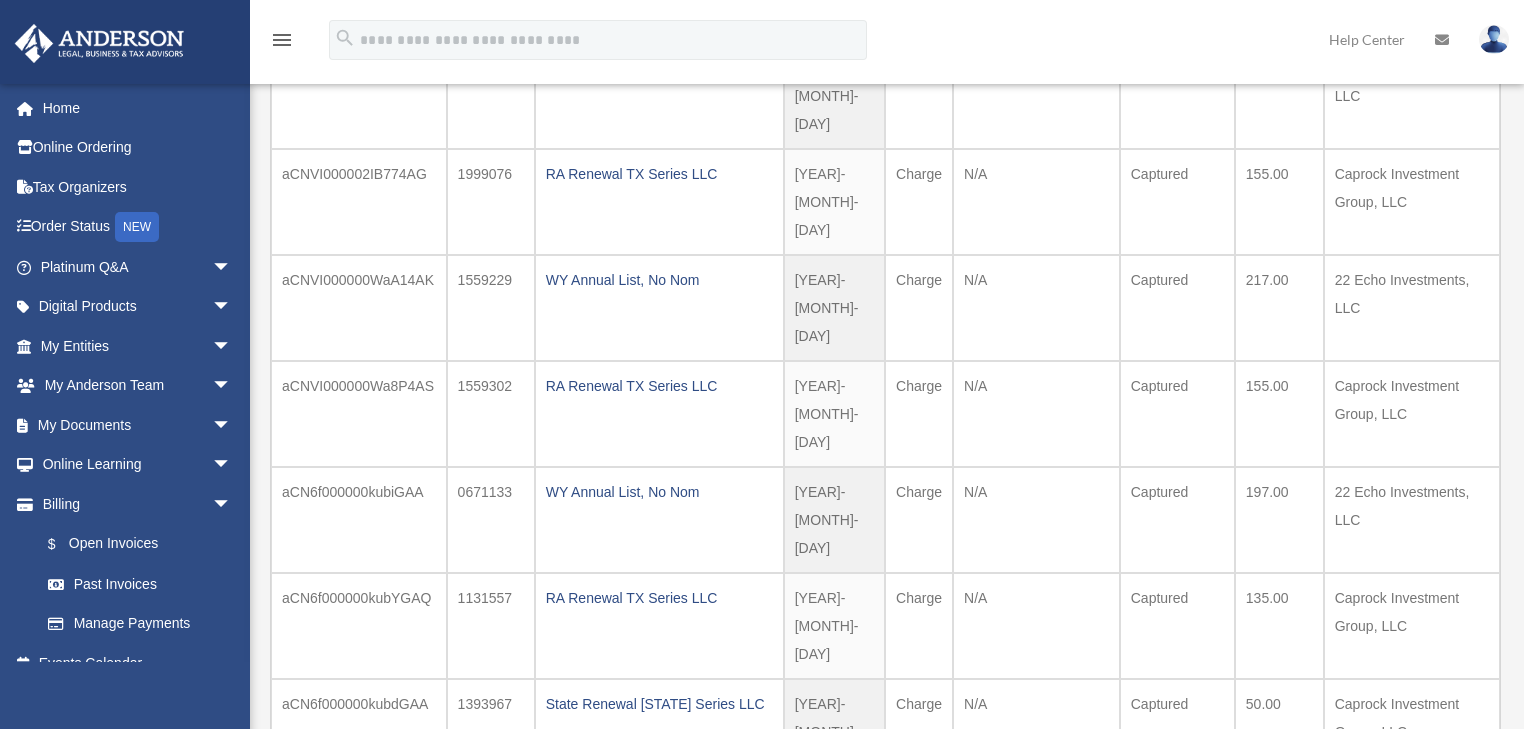 scroll, scrollTop: 368, scrollLeft: 0, axis: vertical 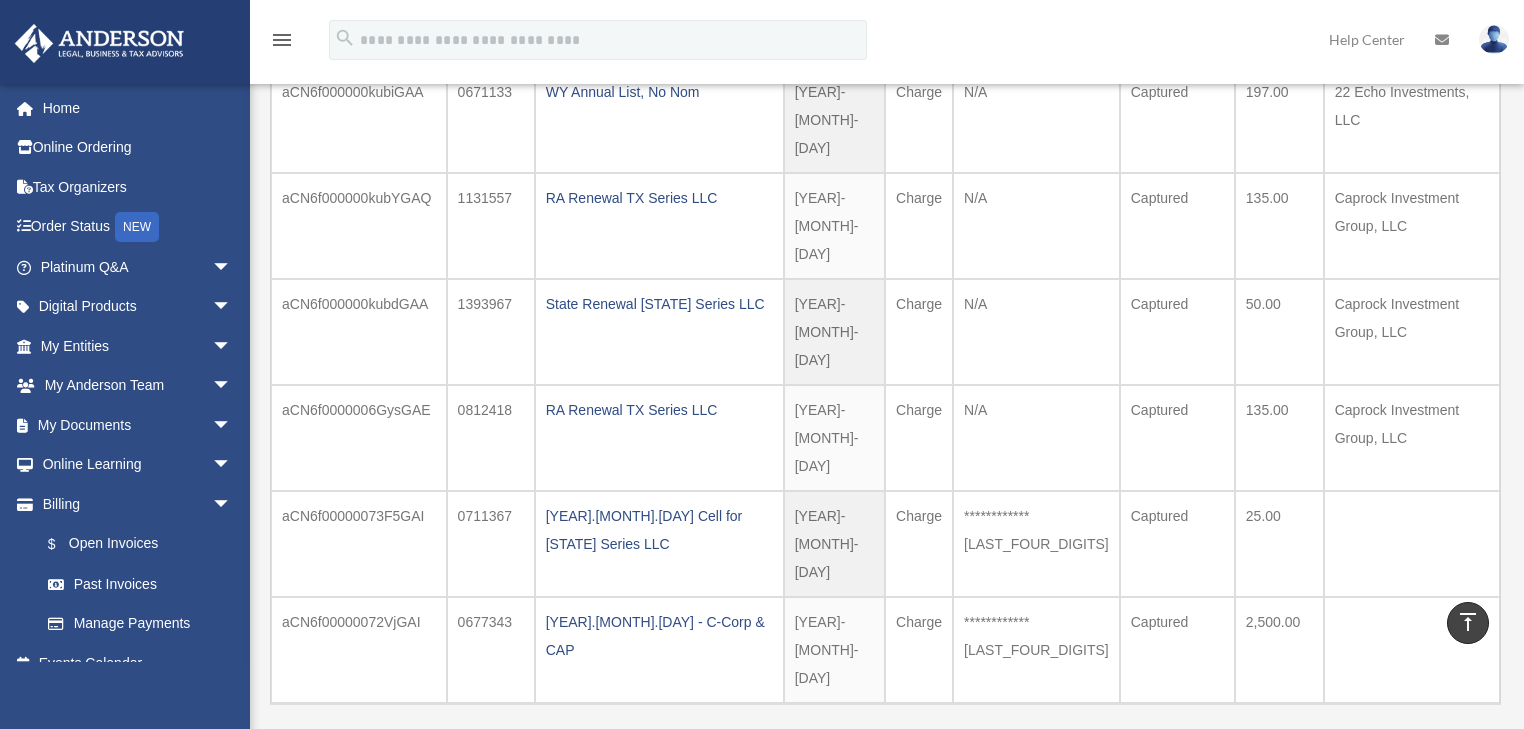 click on "2" at bounding box center (1405, 753) 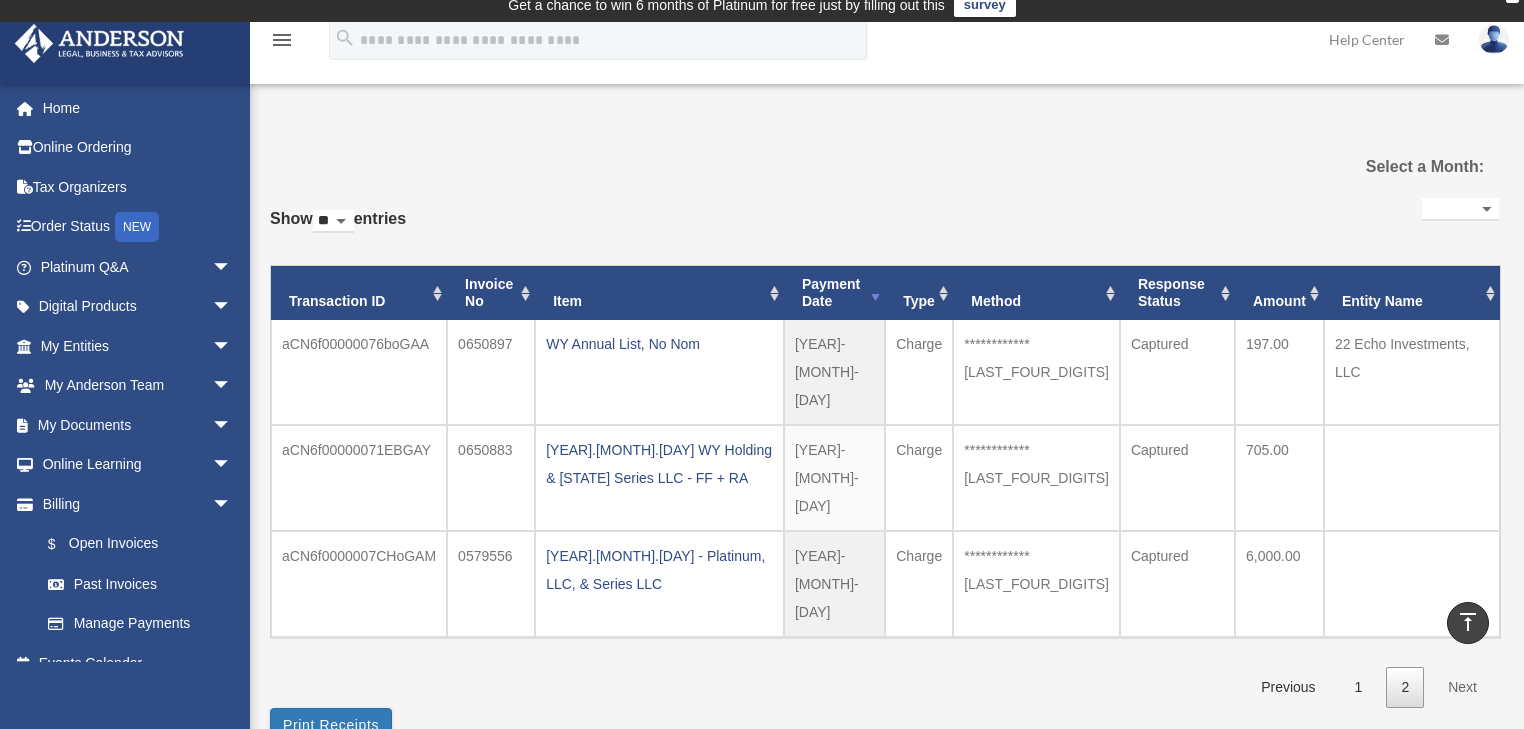 scroll, scrollTop: 0, scrollLeft: 0, axis: both 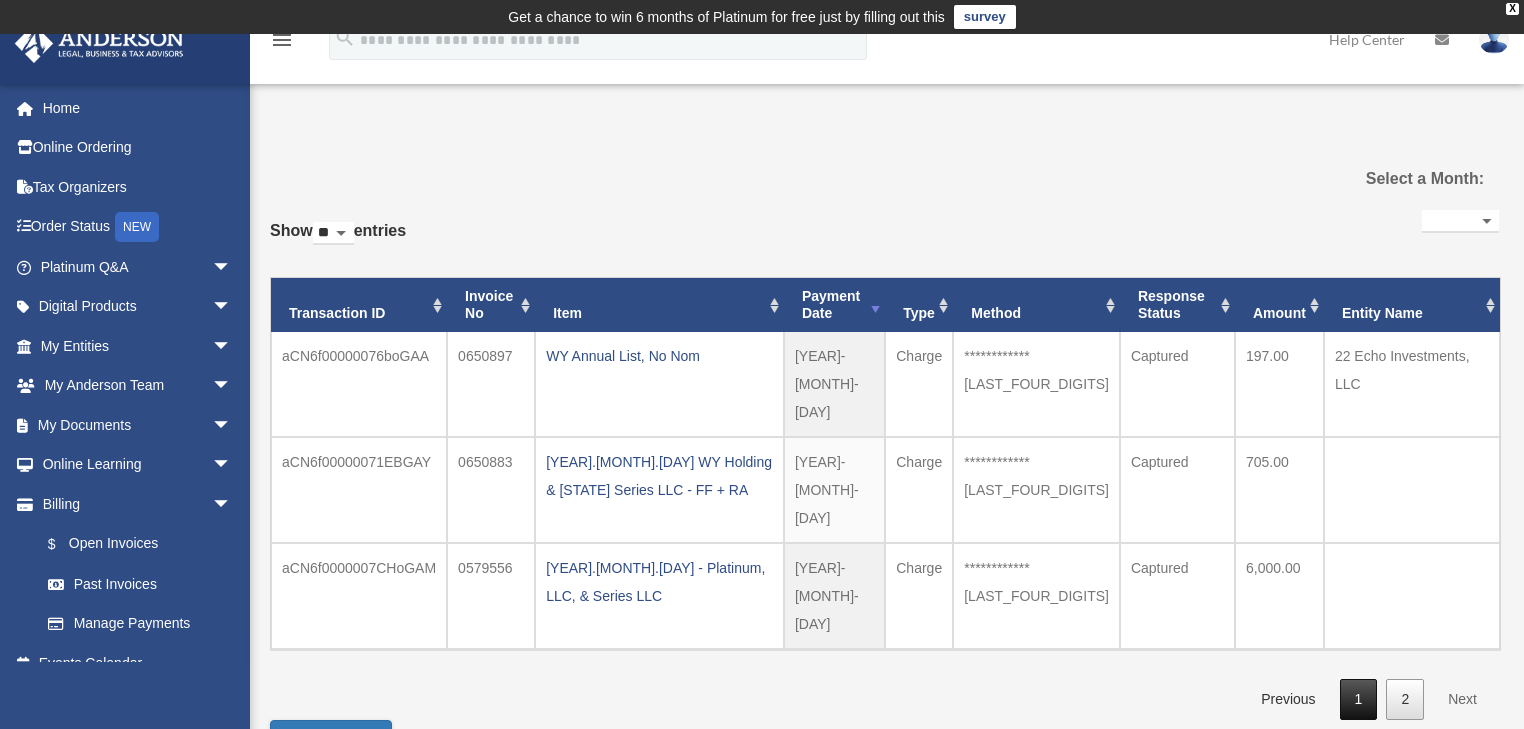 click on "1" at bounding box center [1359, 699] 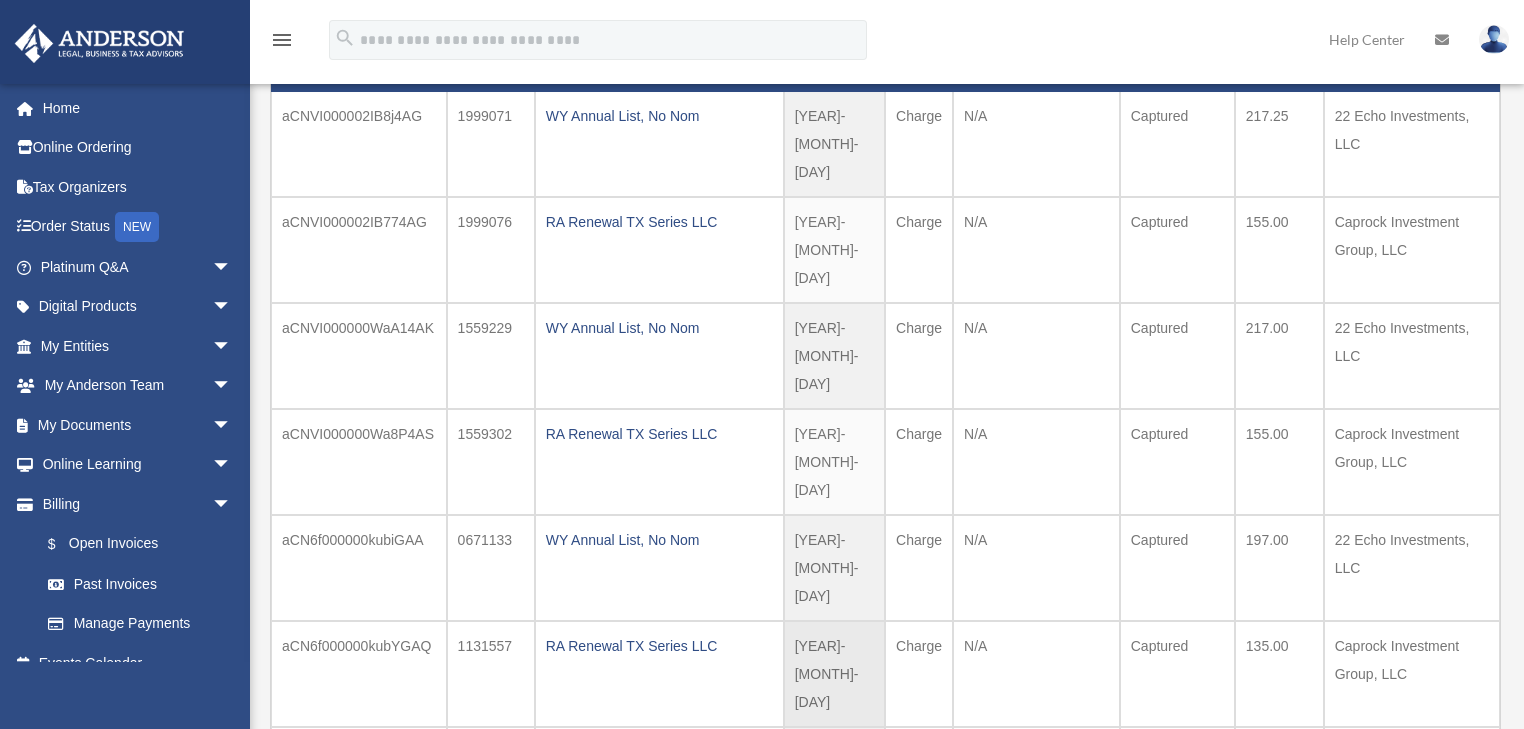 scroll, scrollTop: 400, scrollLeft: 0, axis: vertical 